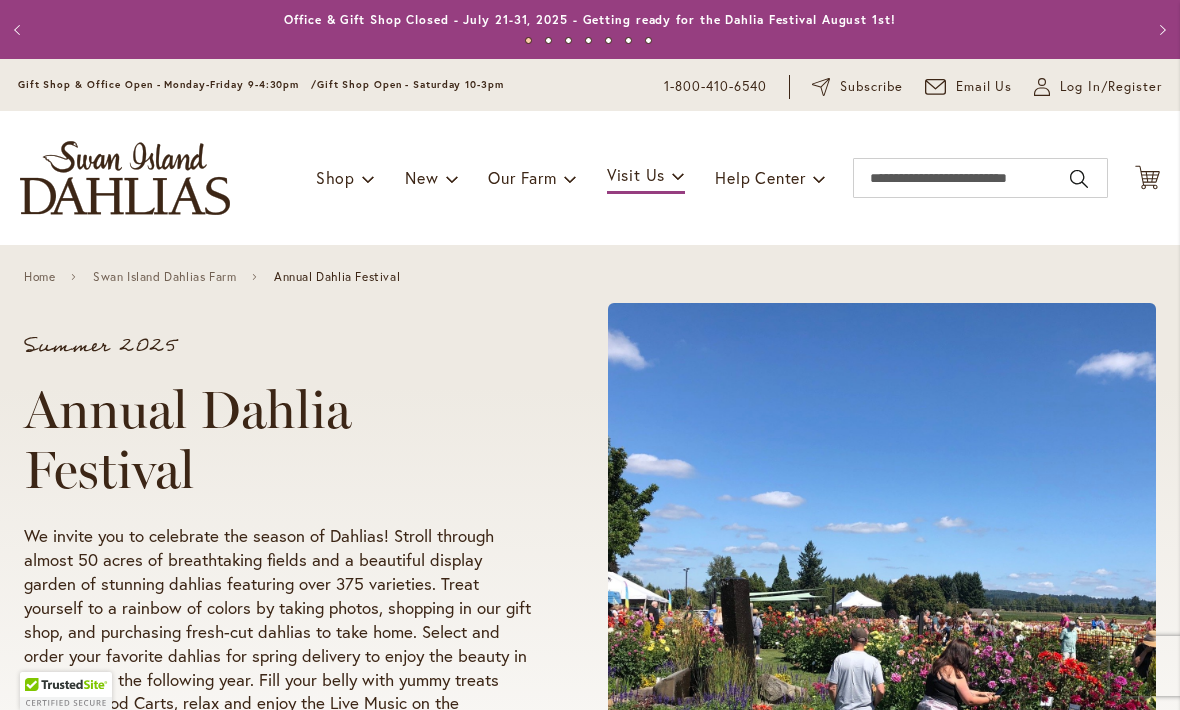 scroll, scrollTop: 0, scrollLeft: 0, axis: both 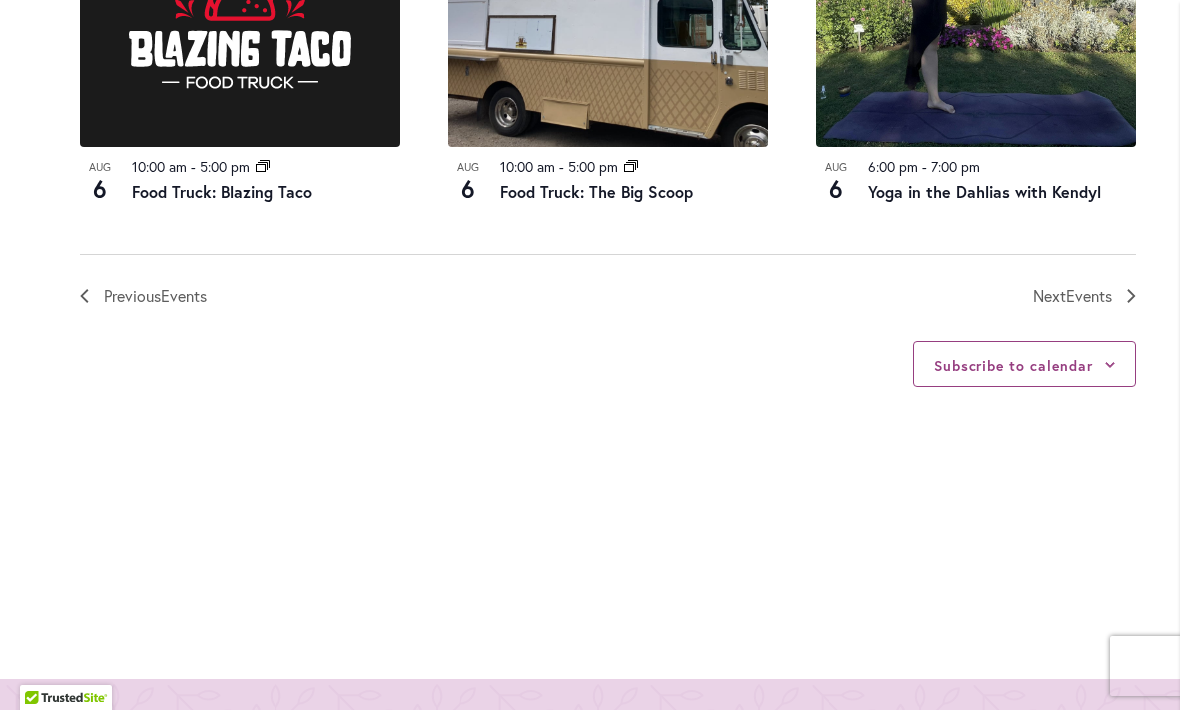 click on "Events" at bounding box center [1089, 295] 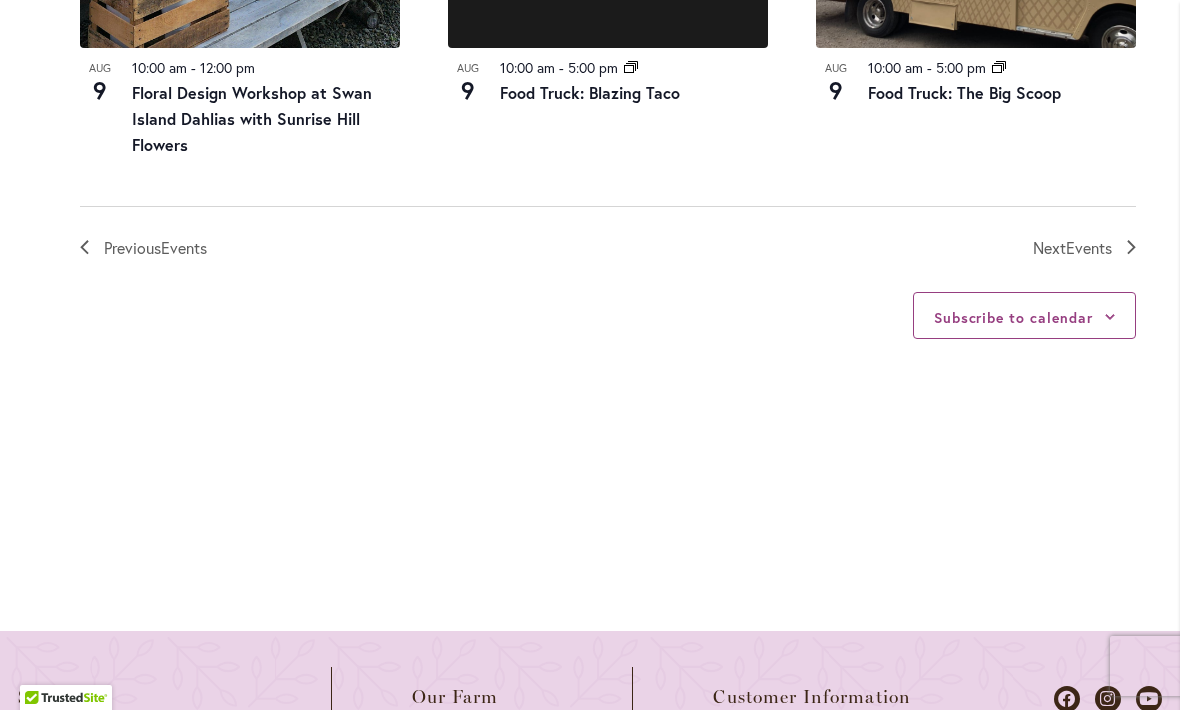 click on "Events" at bounding box center [1089, 247] 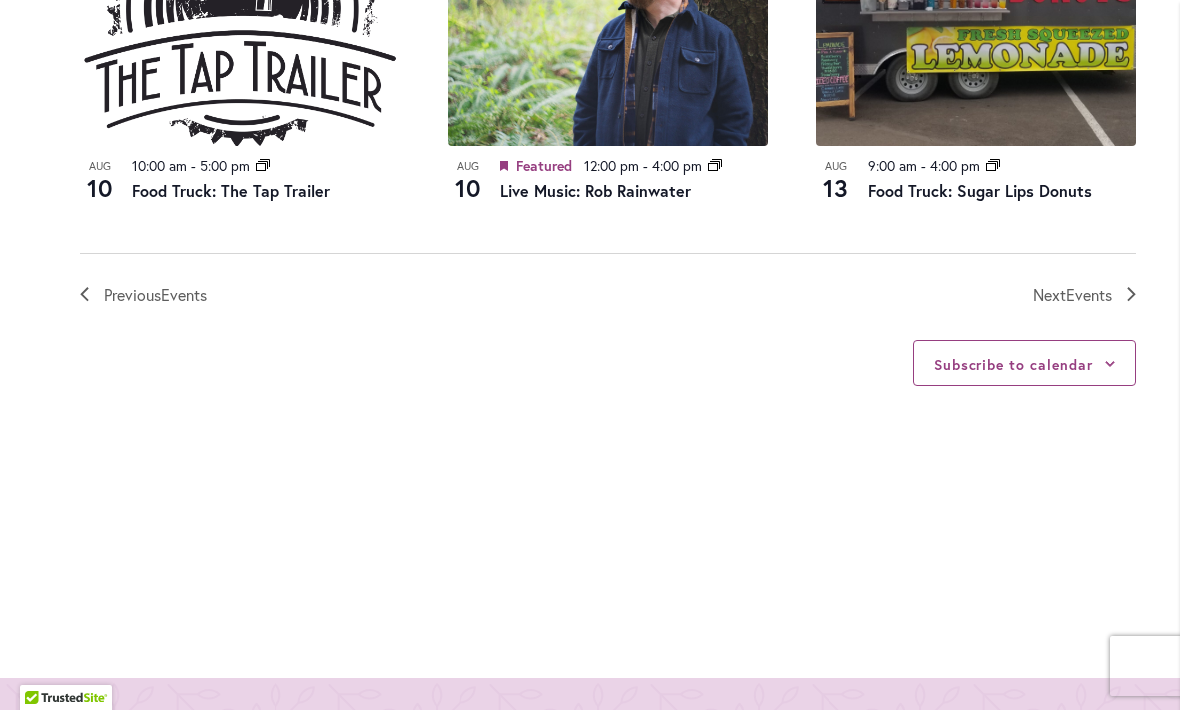 click on "Events" at bounding box center [1089, 294] 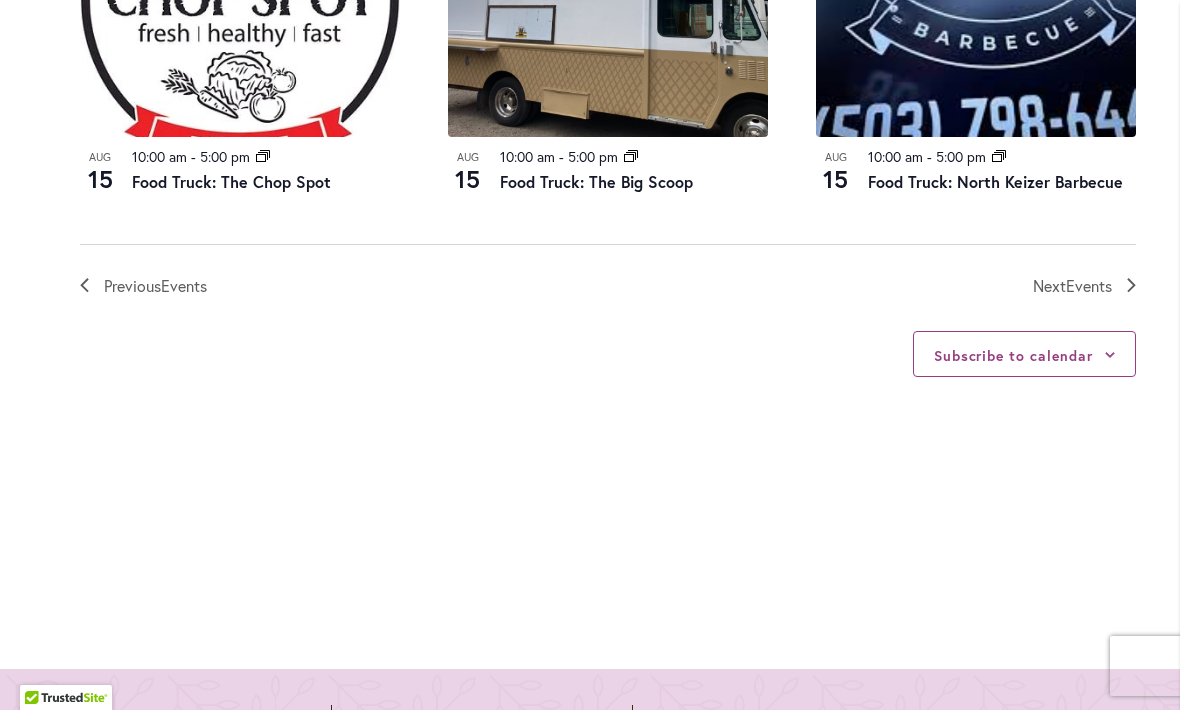 scroll, scrollTop: 2344, scrollLeft: 0, axis: vertical 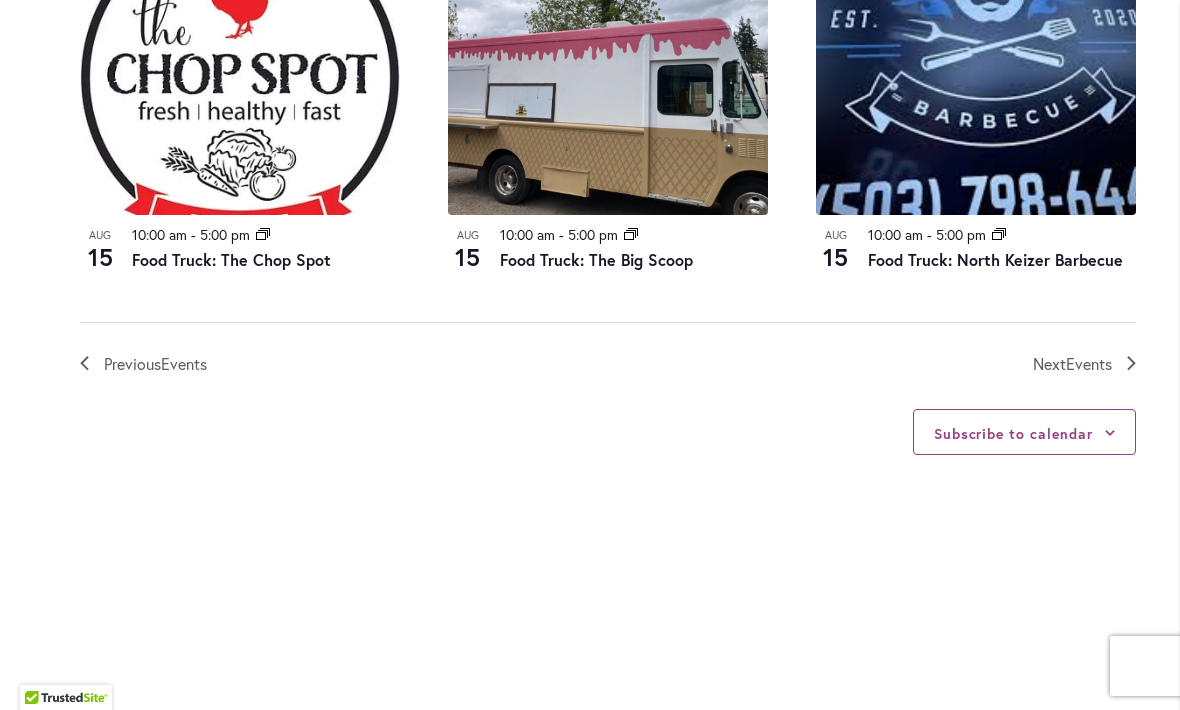 click on "Next  Events" at bounding box center [1072, 364] 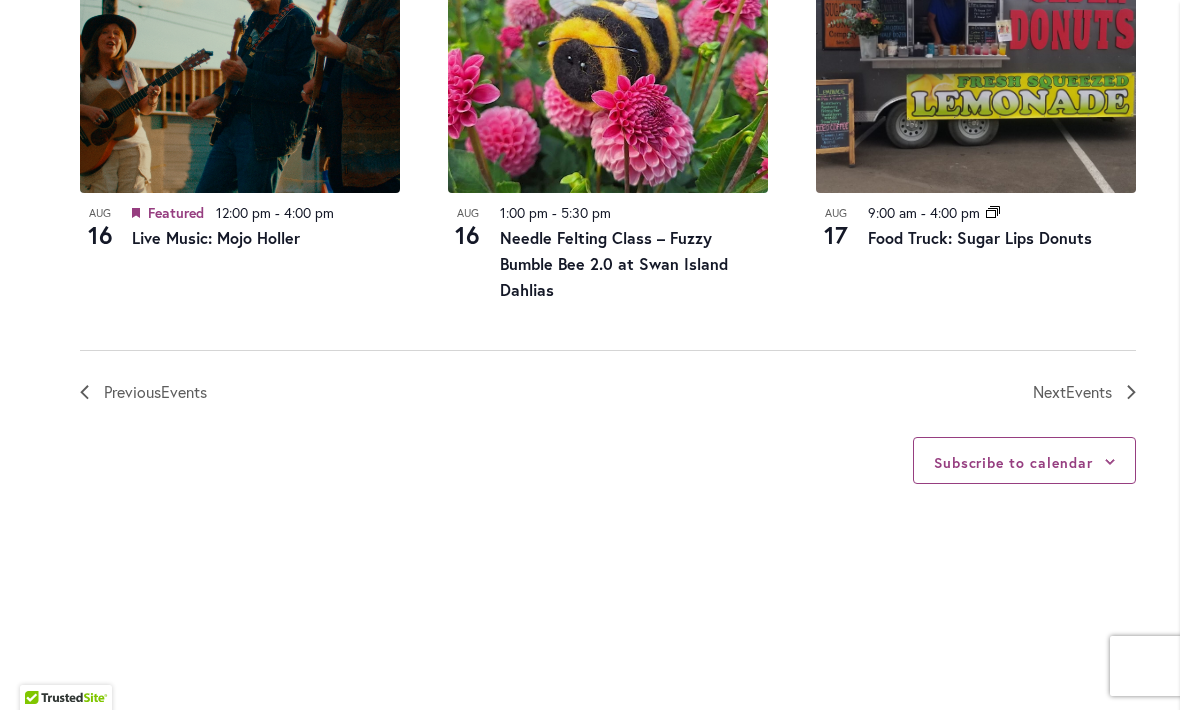 click on "Events" at bounding box center [1089, 391] 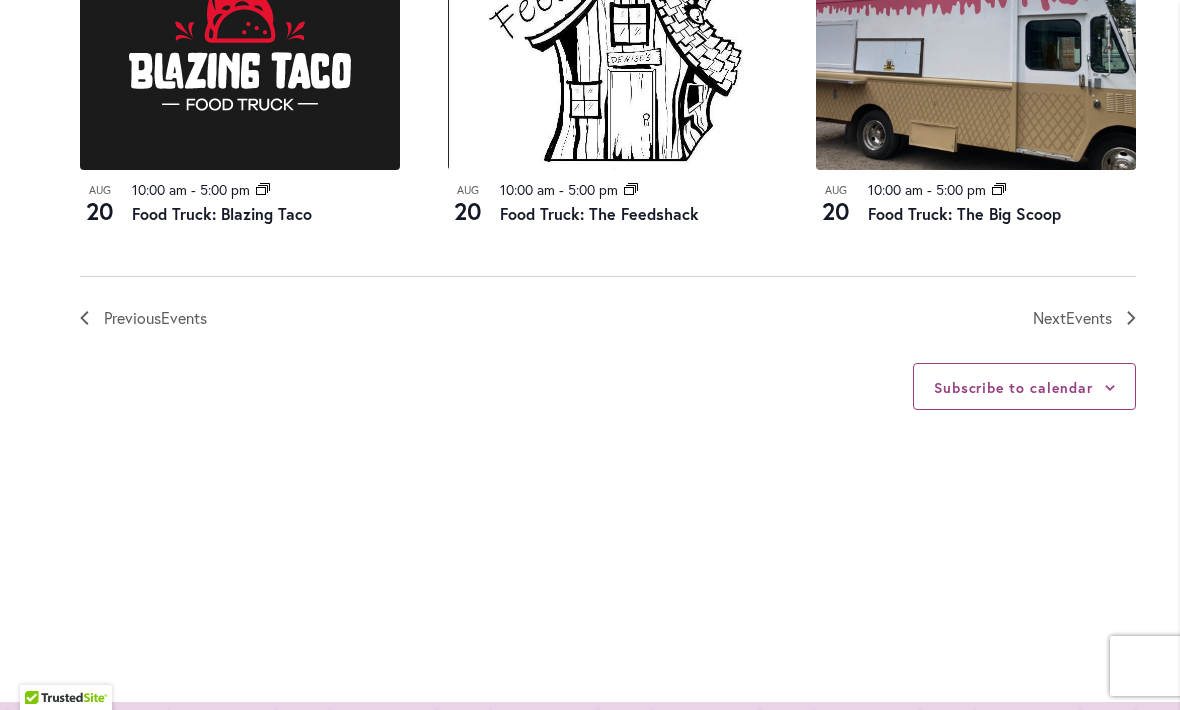 click on "Events" at bounding box center (1089, 317) 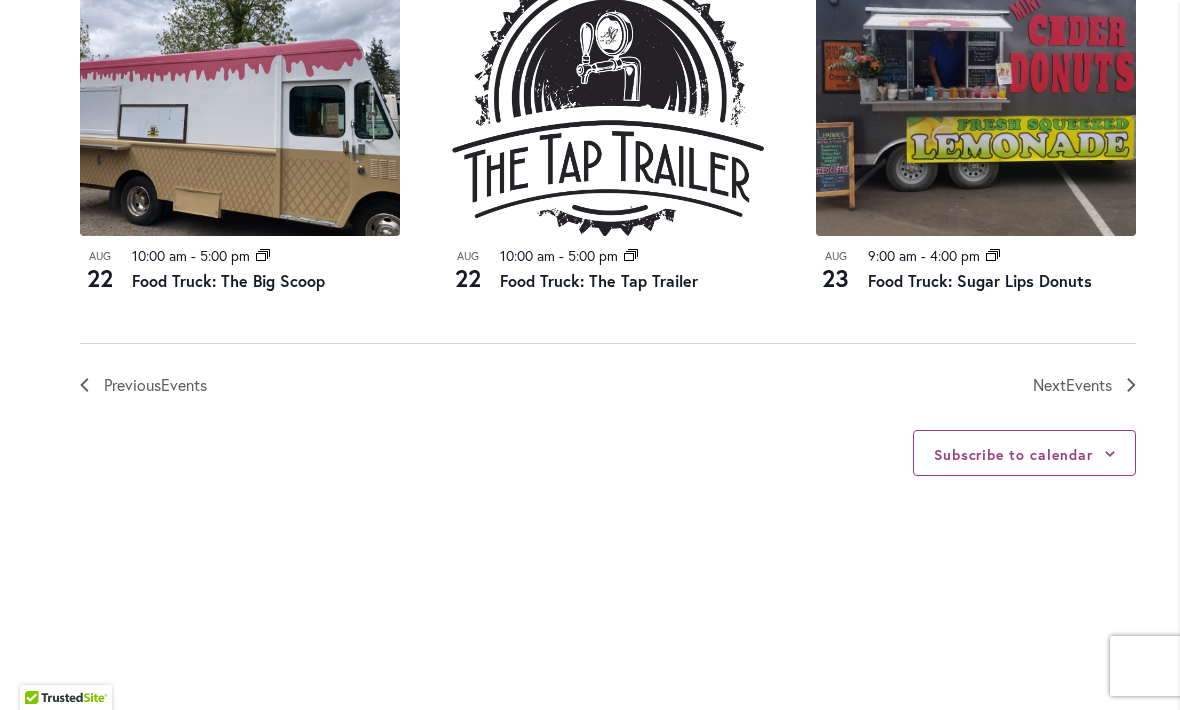 click on "Events" at bounding box center [1089, 384] 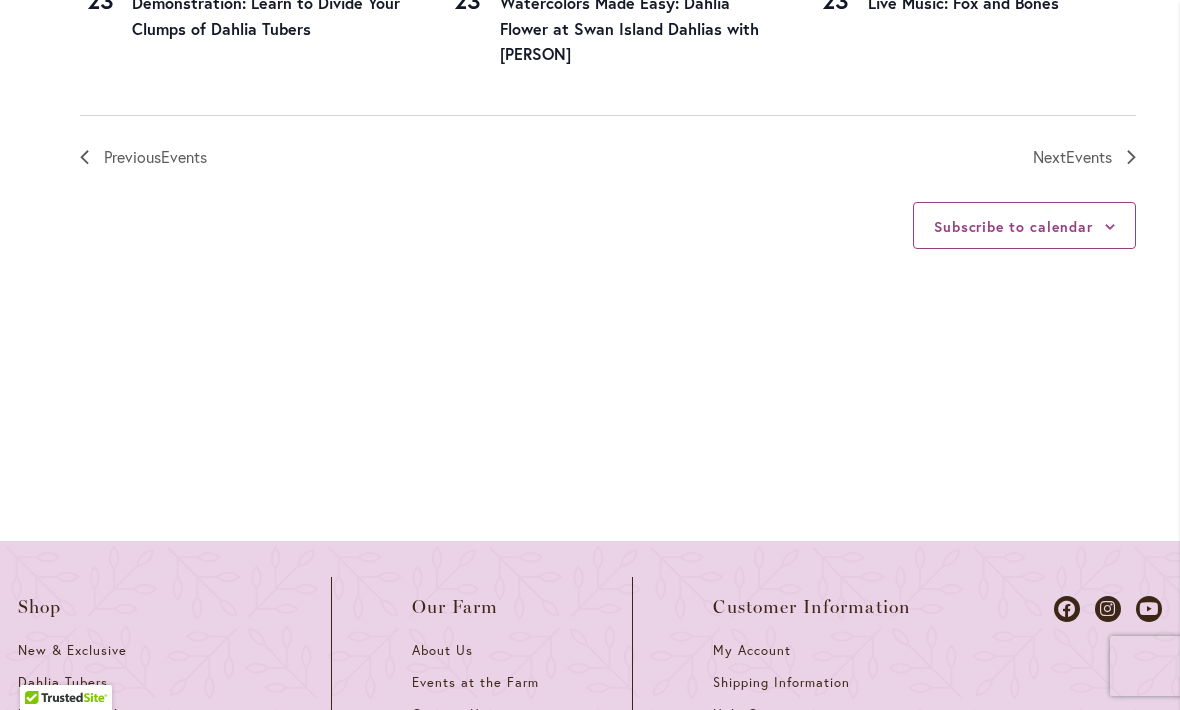 click on "Events" at bounding box center [1089, 156] 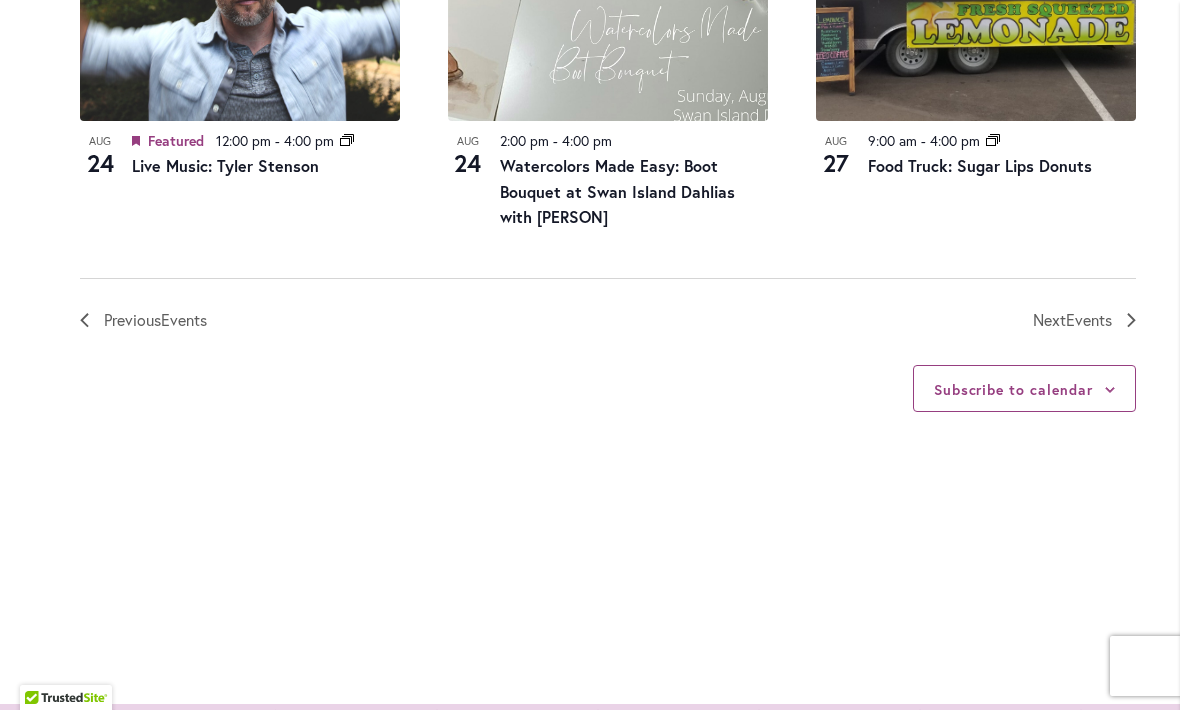 click on "Events" at bounding box center [1089, 319] 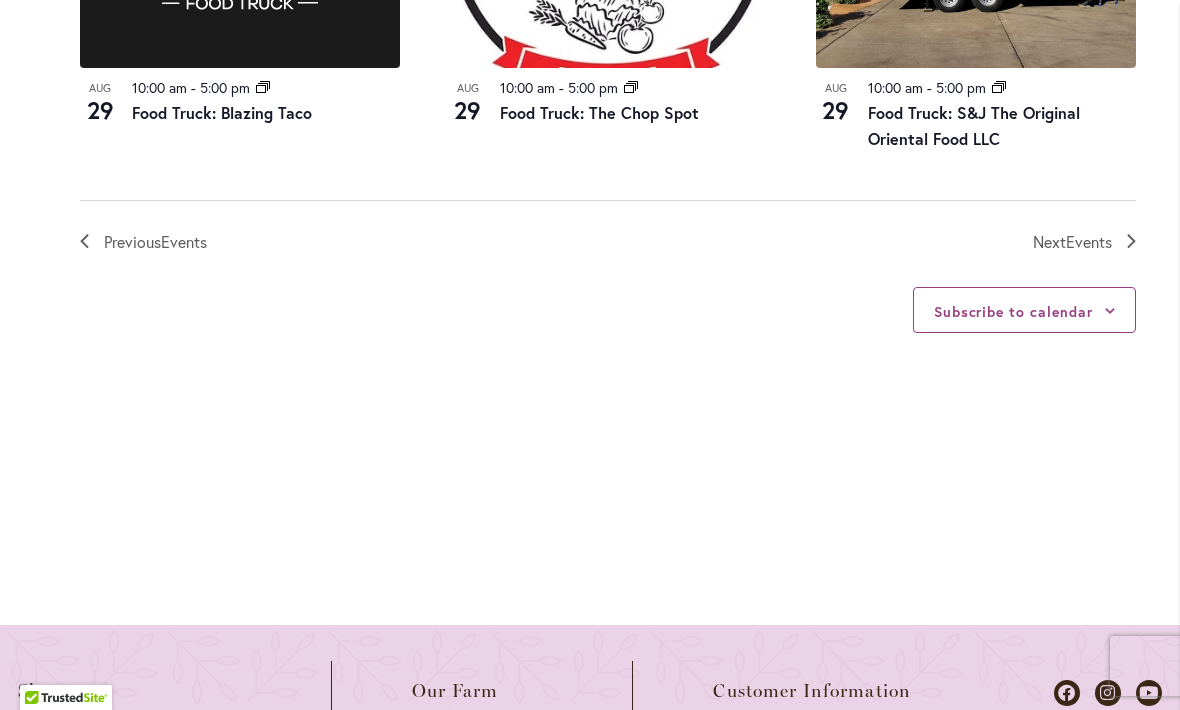 click on "Next  Events" at bounding box center [1072, 242] 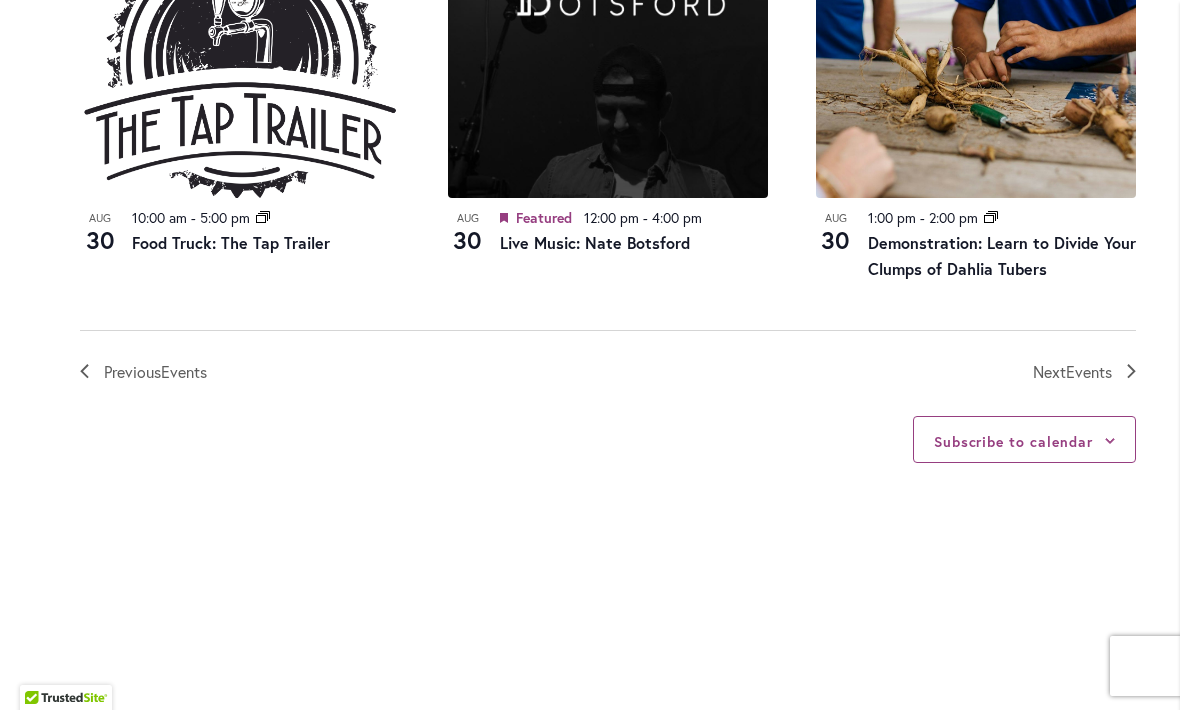 click on "Next  Events" at bounding box center (1072, 372) 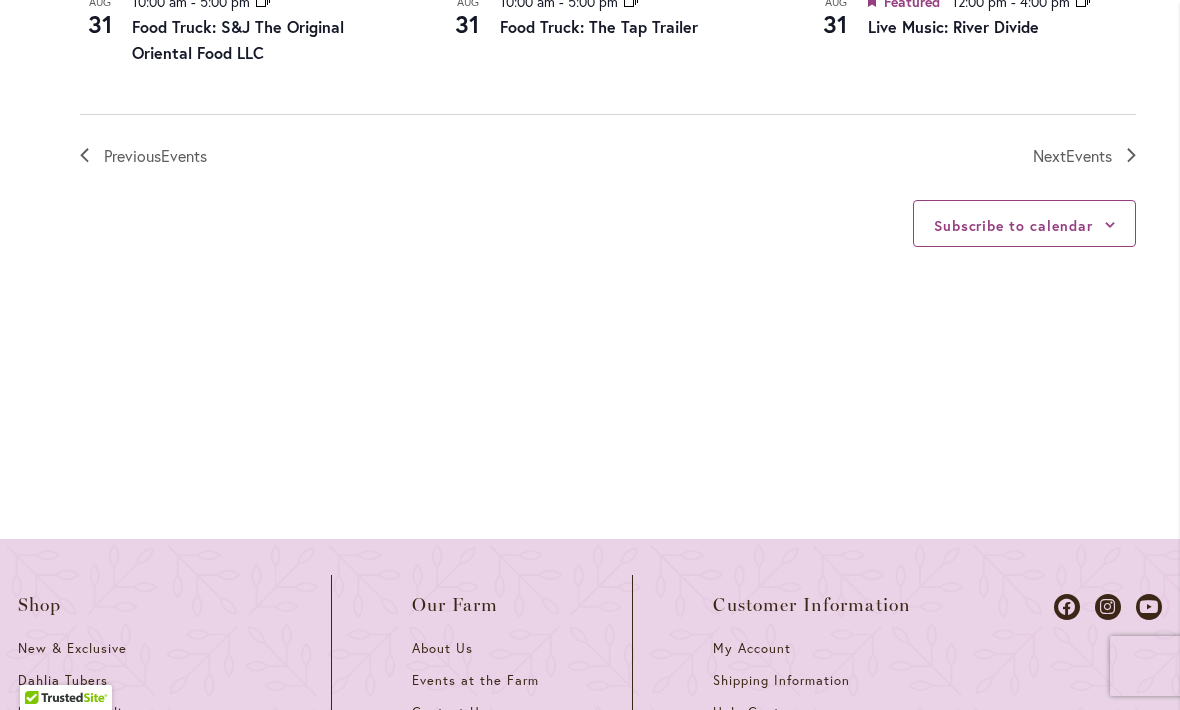 click on "Events" at bounding box center (1089, 155) 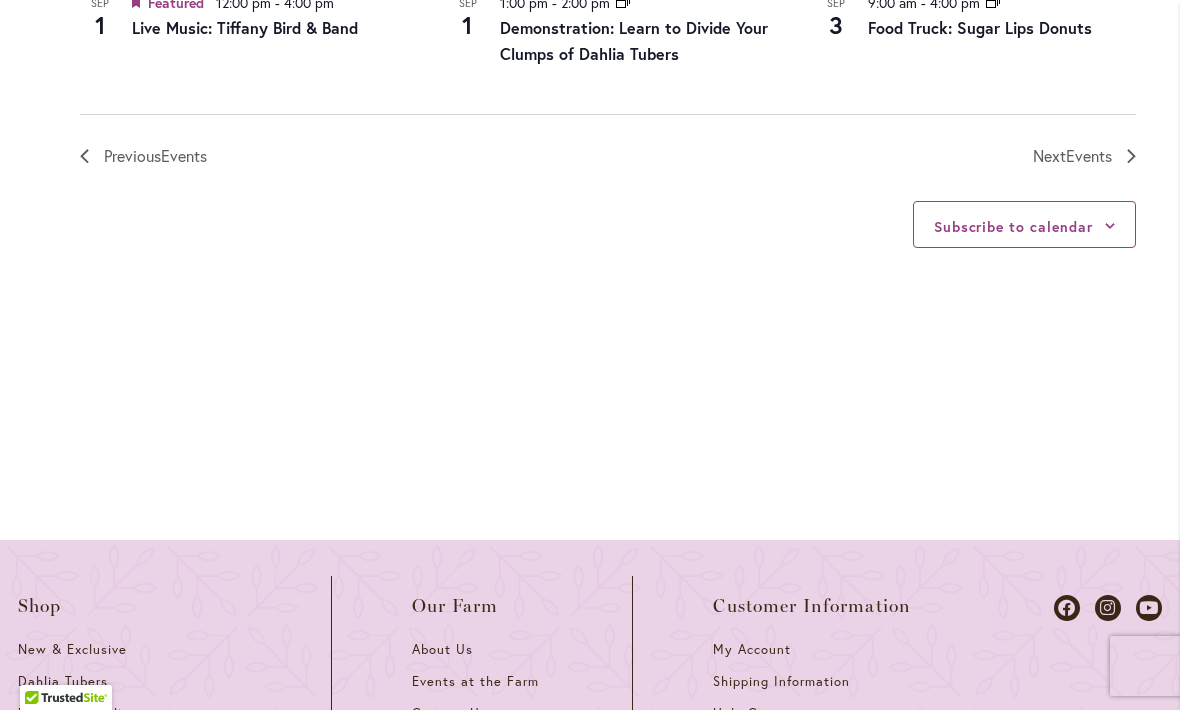 click on "Next  Events" at bounding box center (1072, 156) 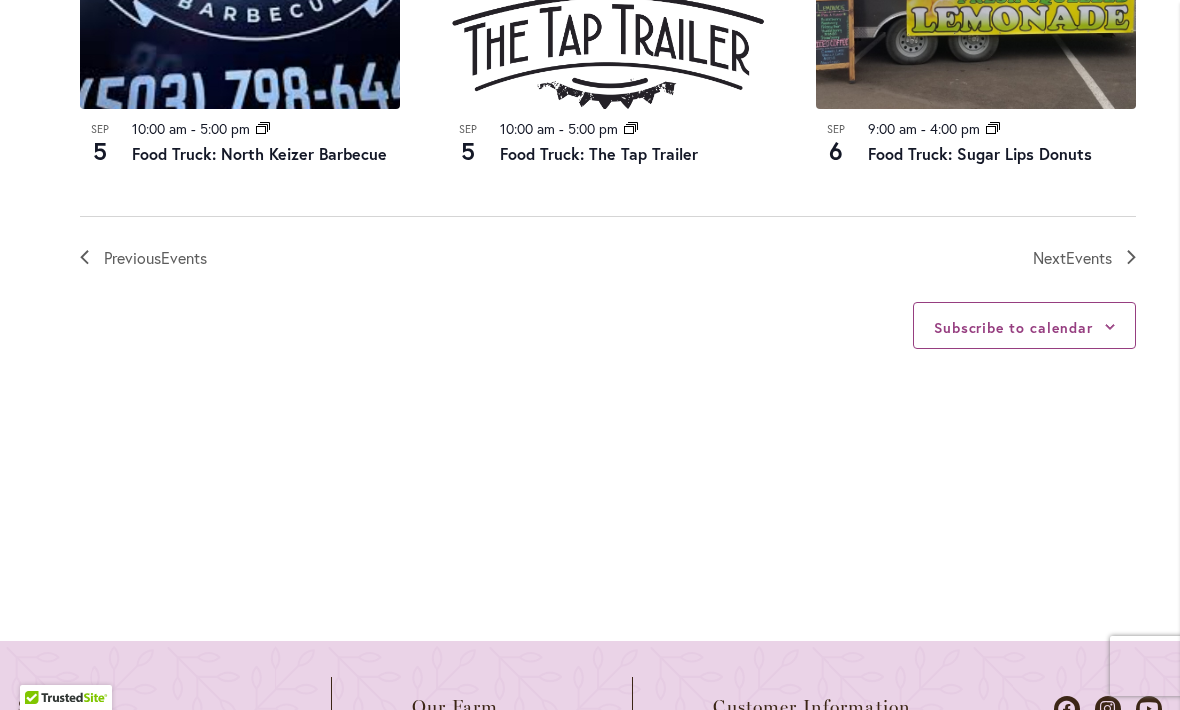 click on "Next  Events" at bounding box center [1072, 258] 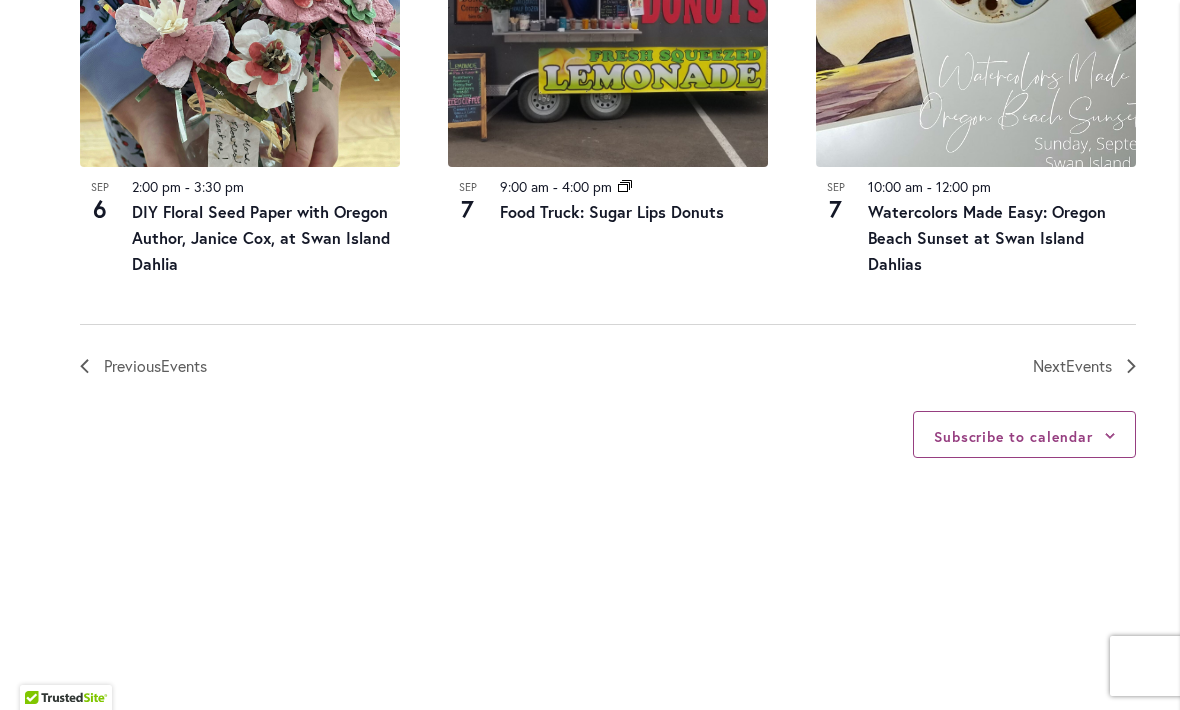 click on "Events" at bounding box center (1089, 365) 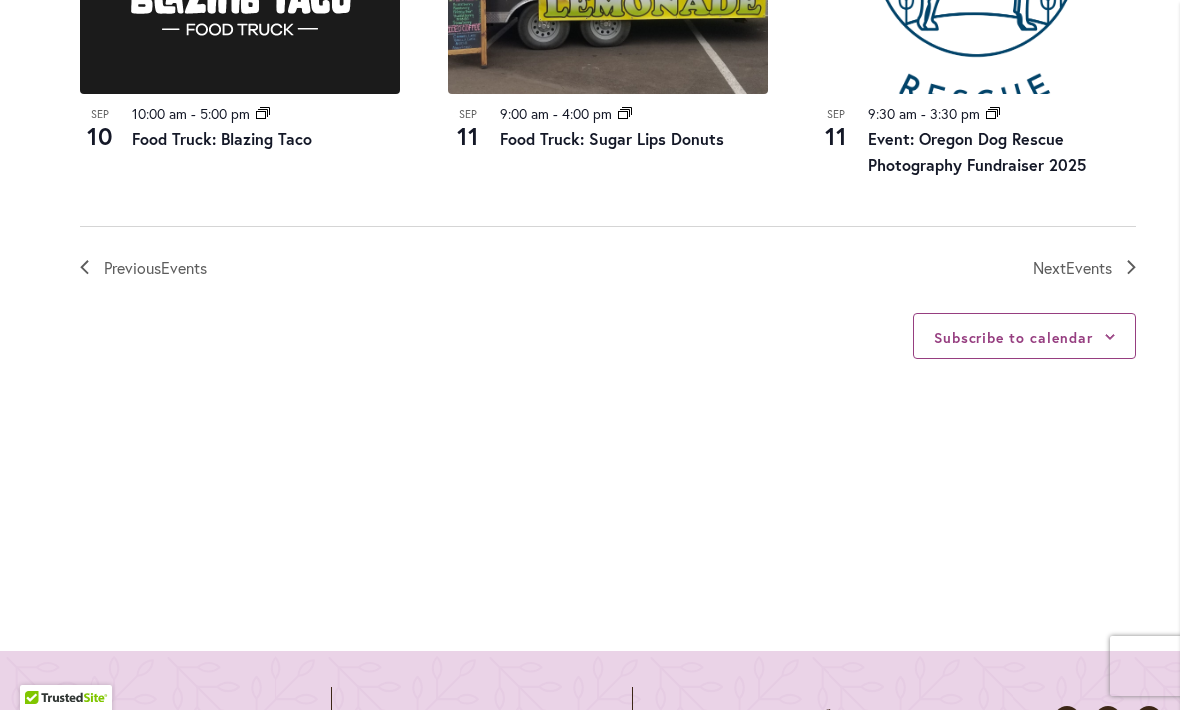 click on "Events" at bounding box center [1089, 267] 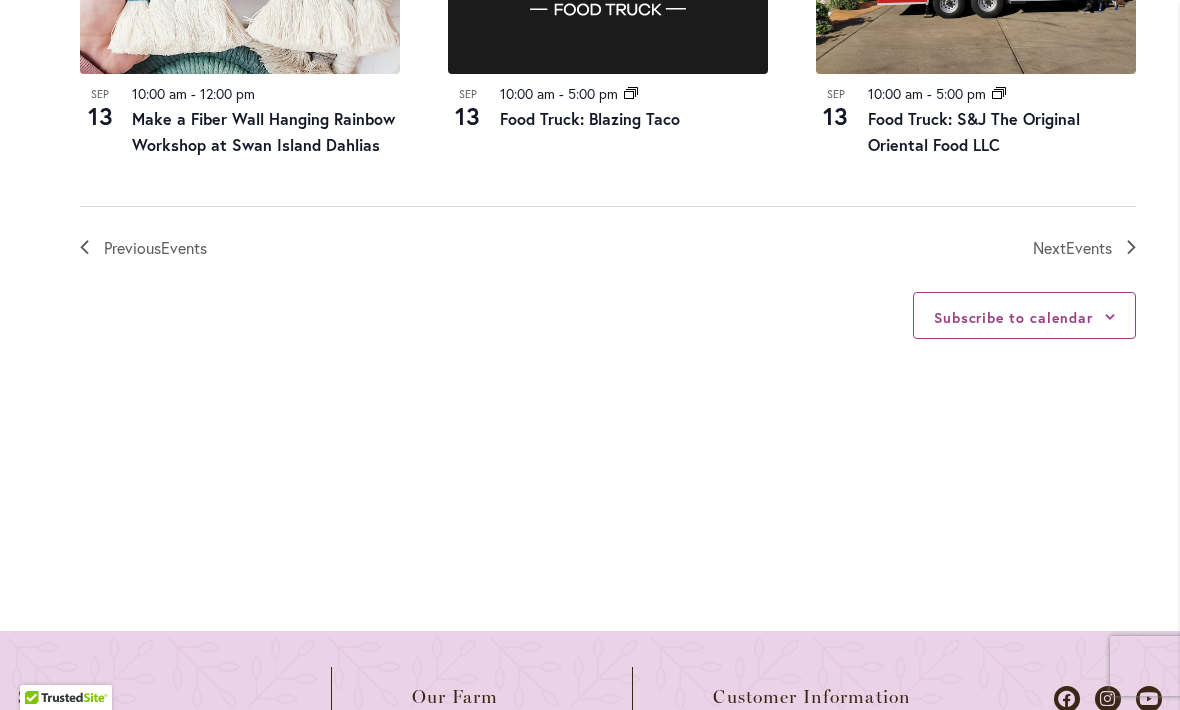 click on "Events" at bounding box center [1089, 247] 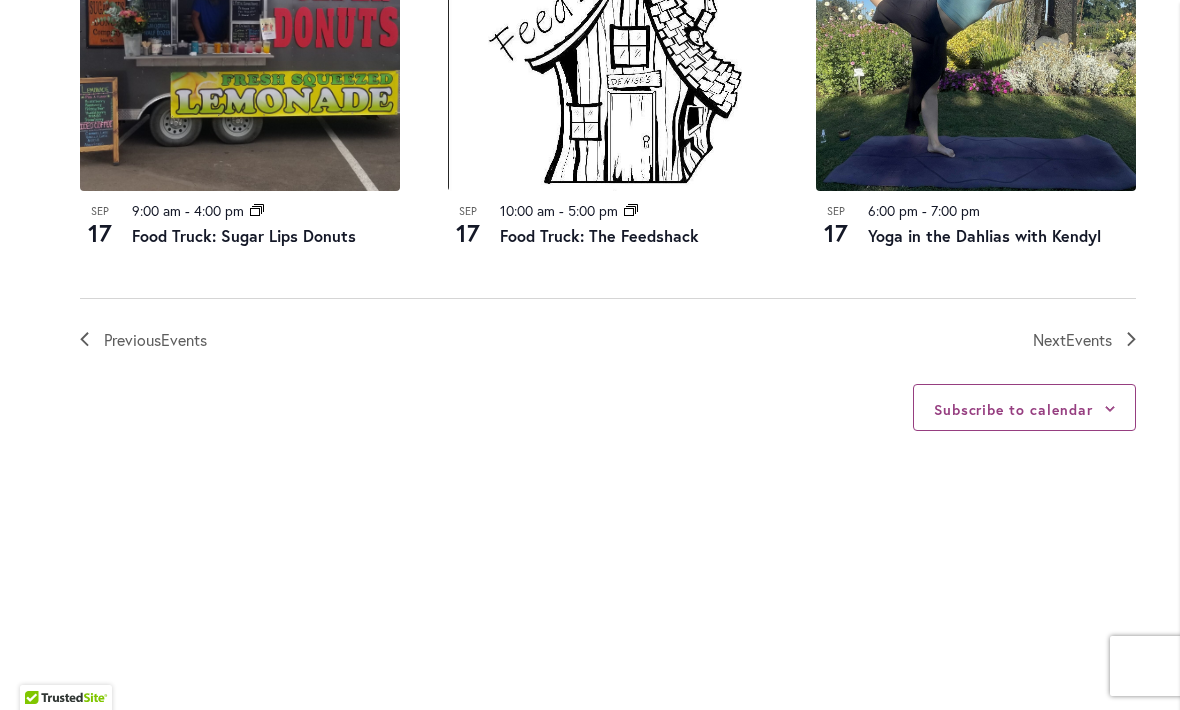 click on "Events" at bounding box center [1089, 339] 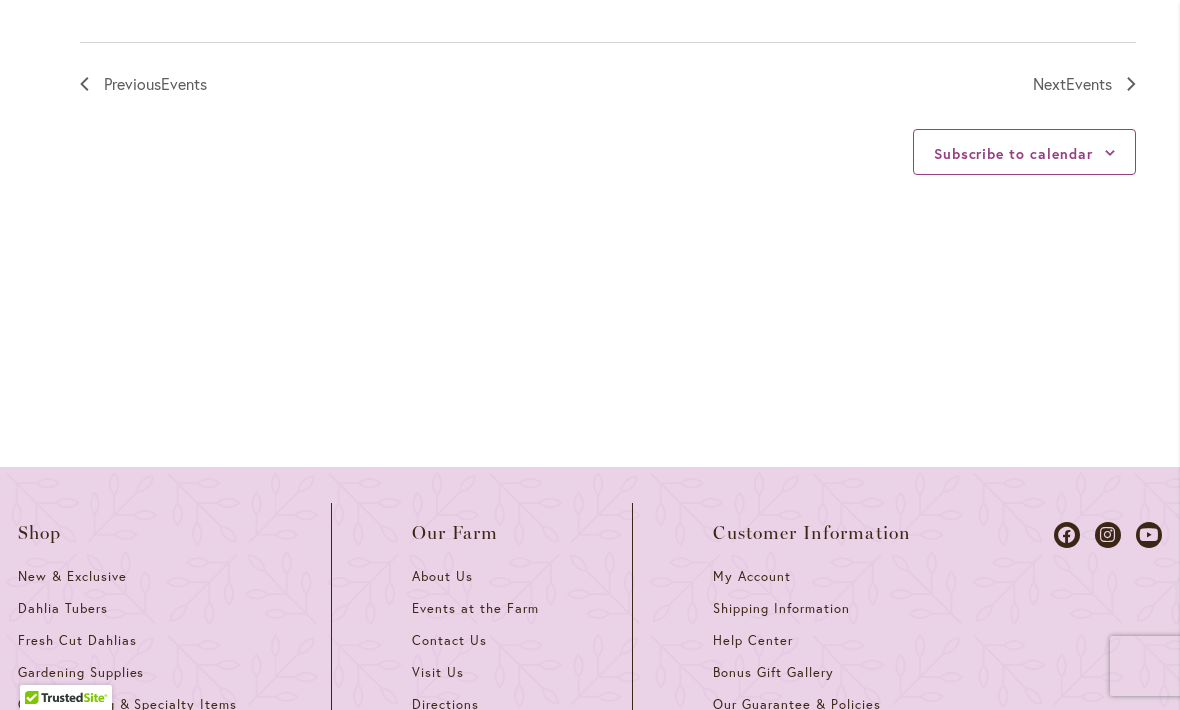click on "Next  Events" at bounding box center [1072, 84] 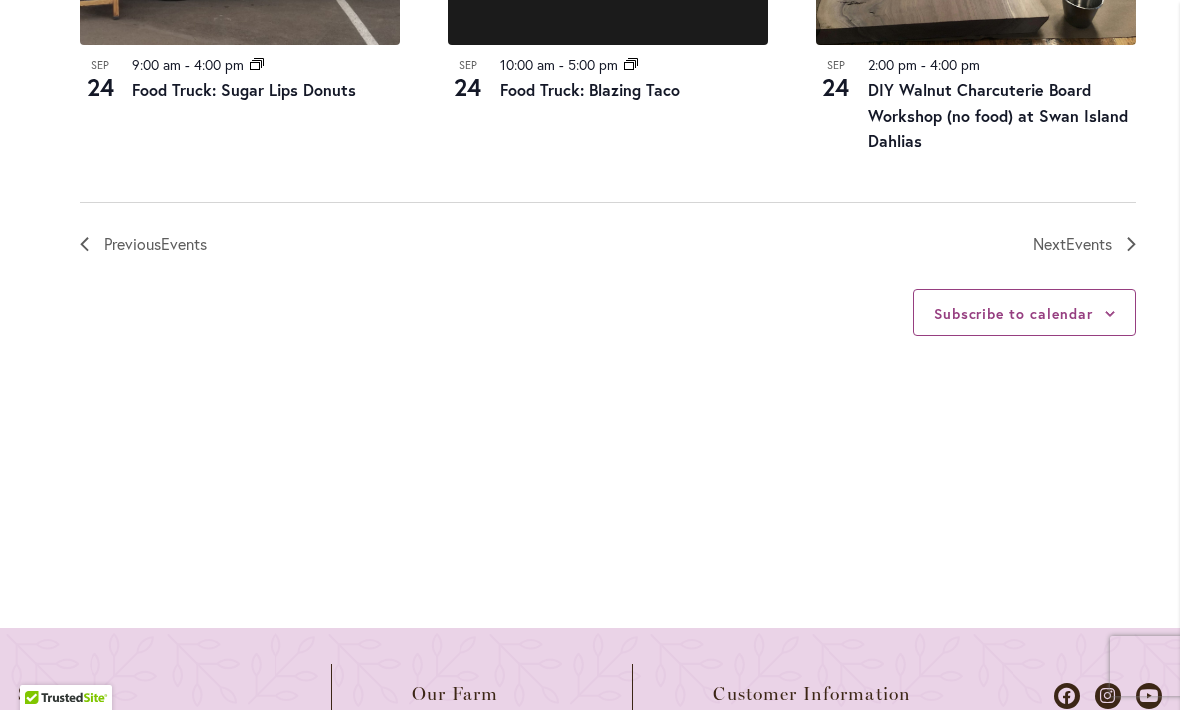 click on "Events" at bounding box center (1089, 243) 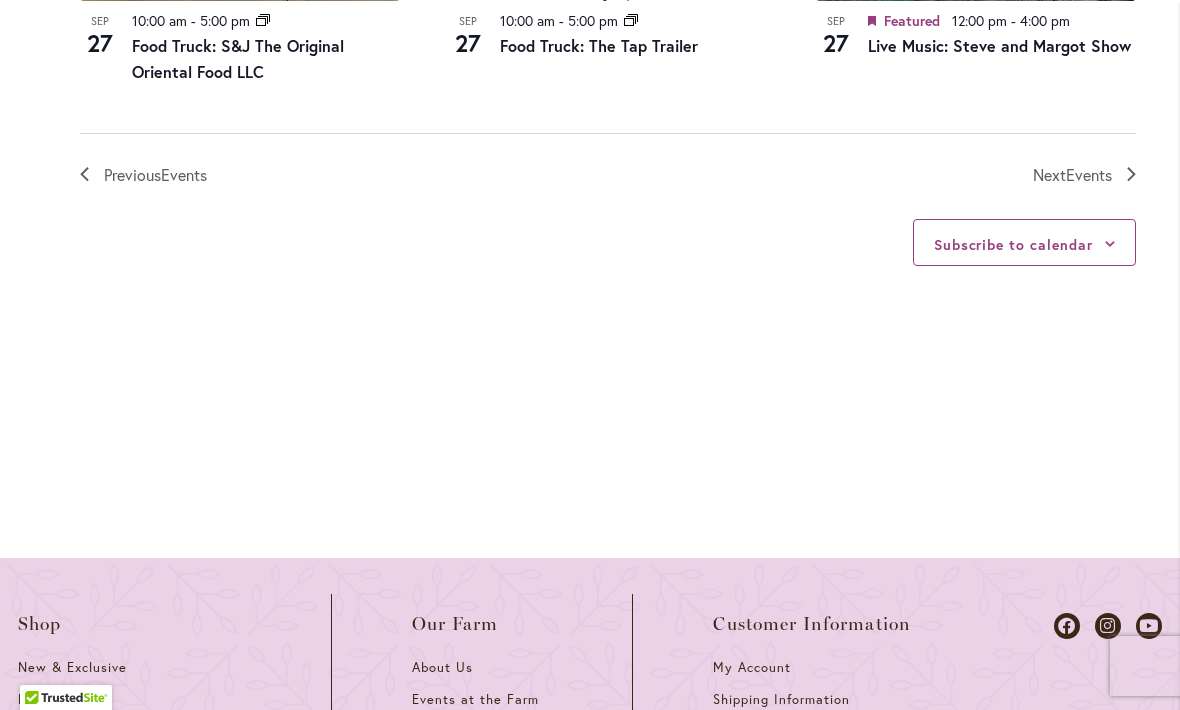 click on "Events" at bounding box center (1089, 174) 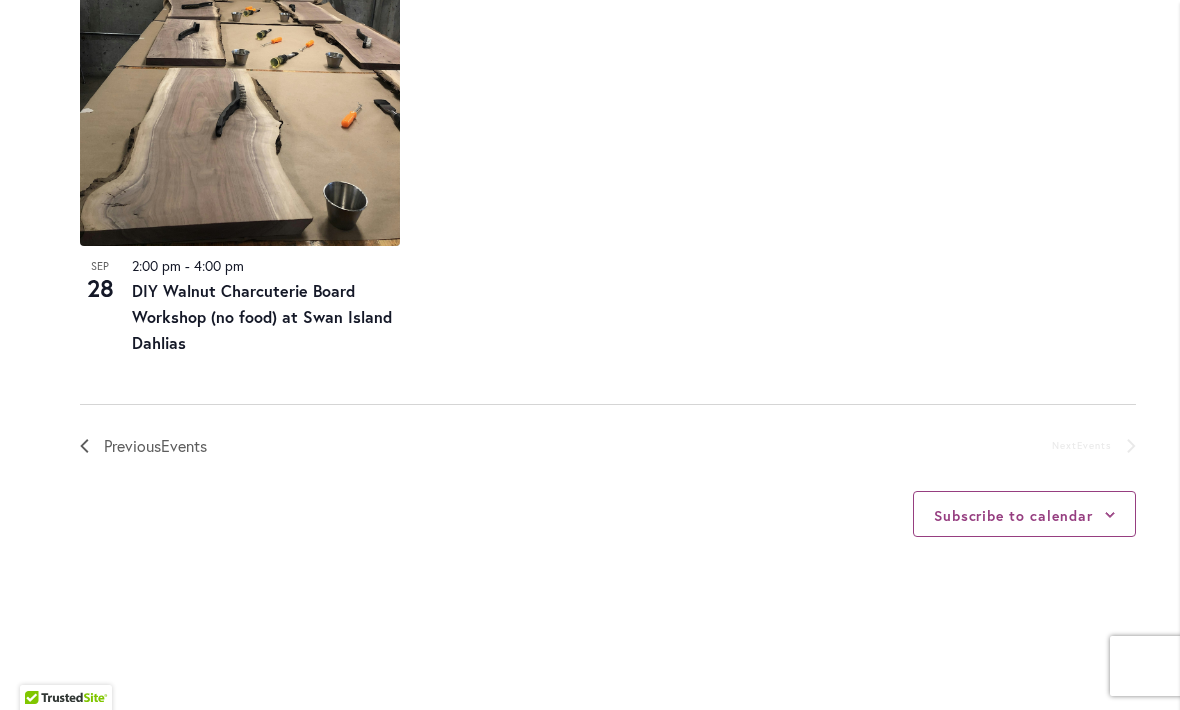 scroll, scrollTop: 1983, scrollLeft: 0, axis: vertical 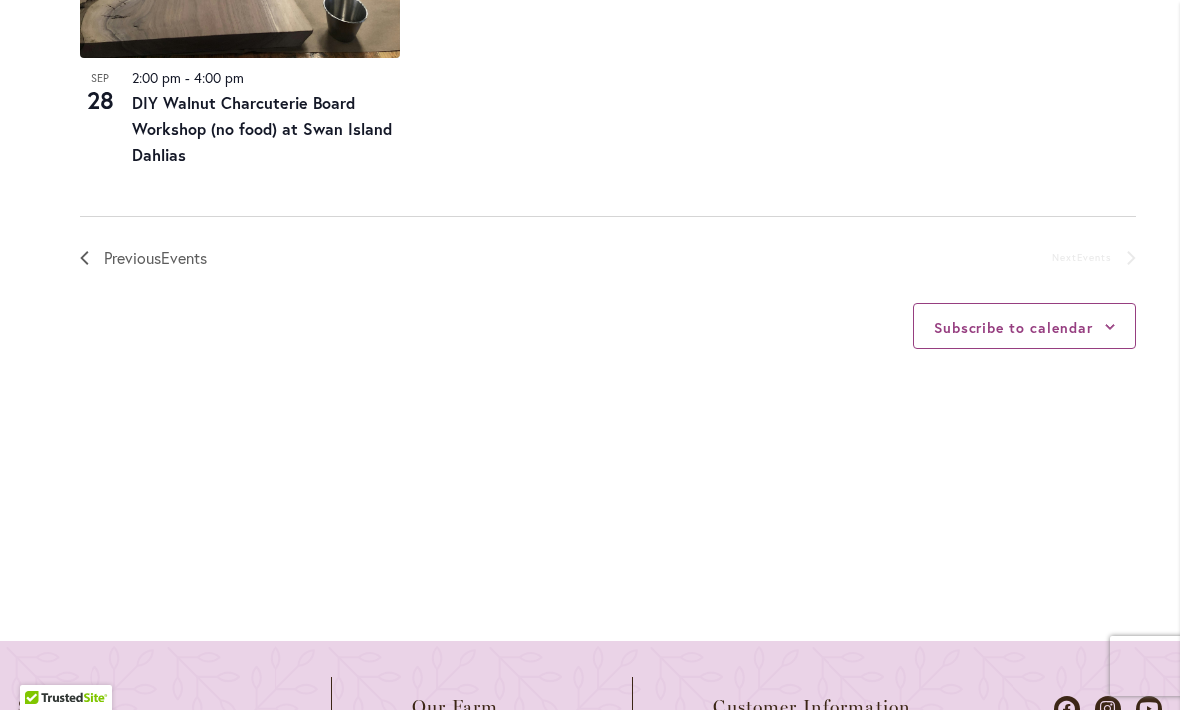 click on "Previous  Events" at bounding box center [155, 258] 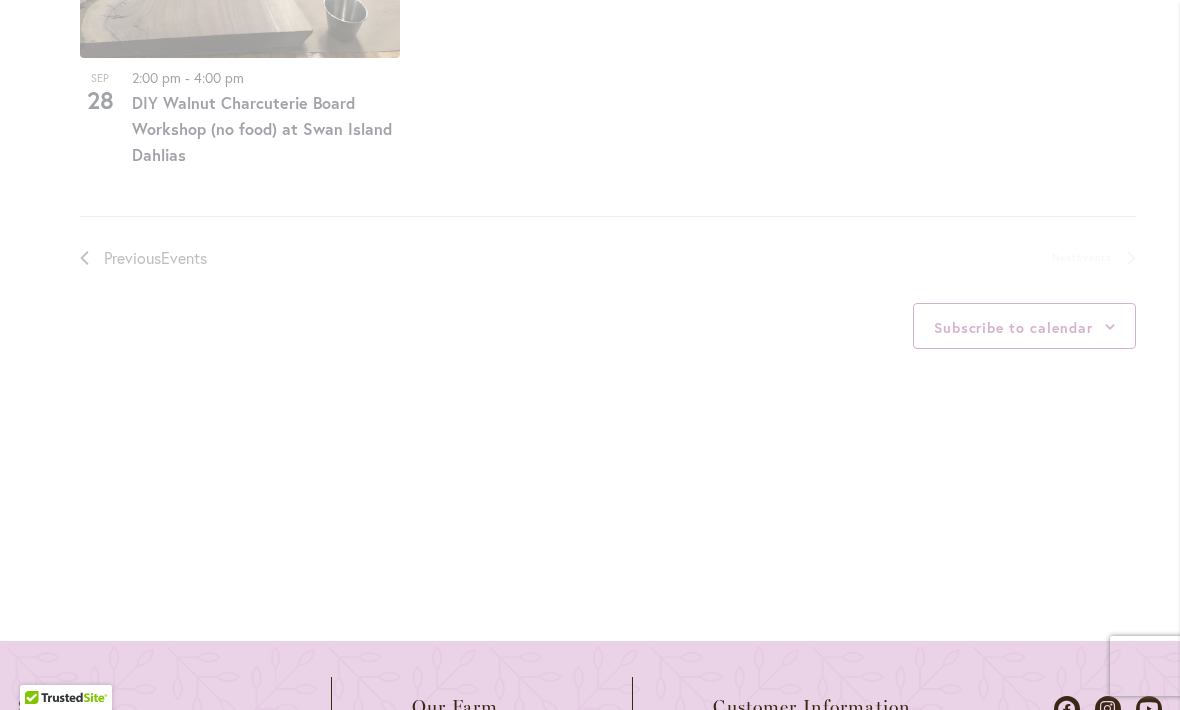 scroll, scrollTop: 946, scrollLeft: 0, axis: vertical 